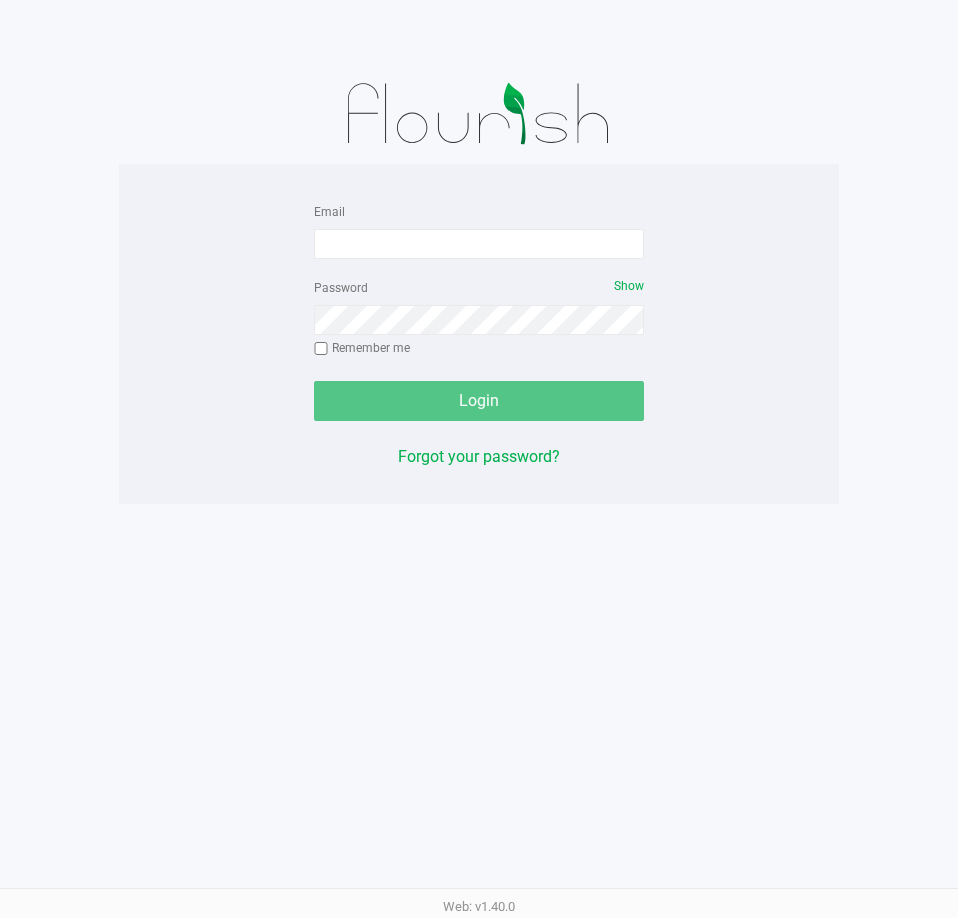 scroll, scrollTop: 0, scrollLeft: 0, axis: both 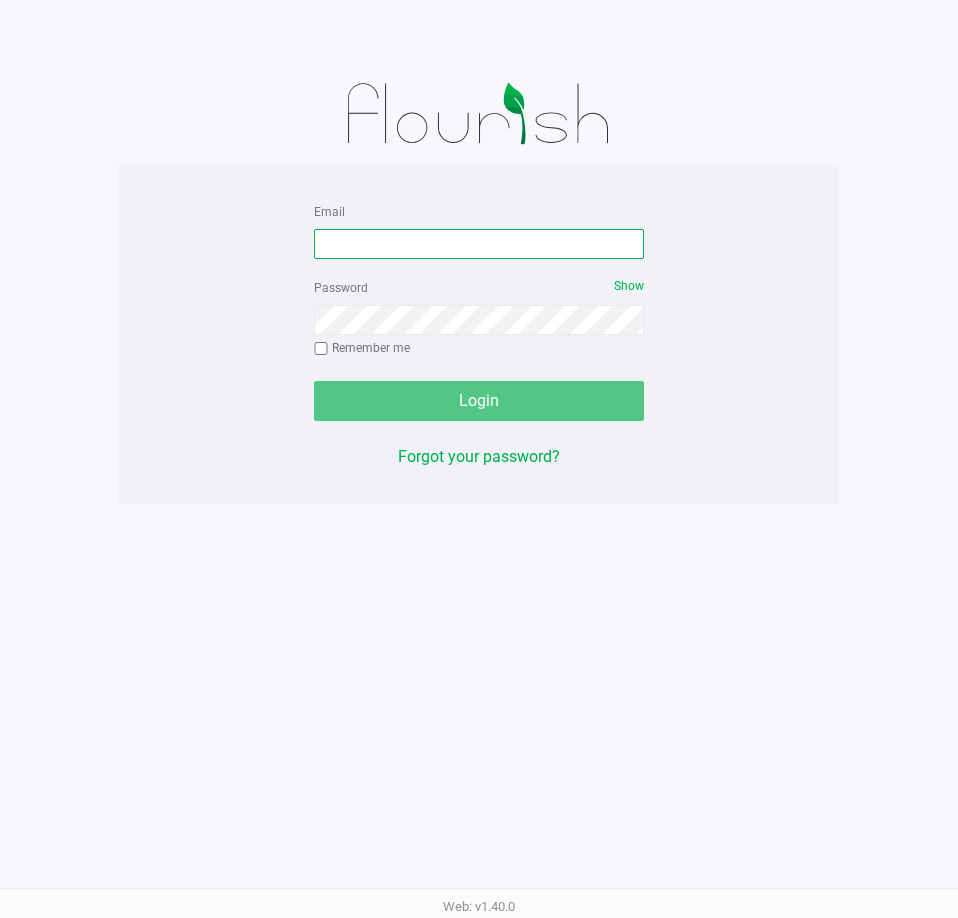 click on "Email" at bounding box center (479, 244) 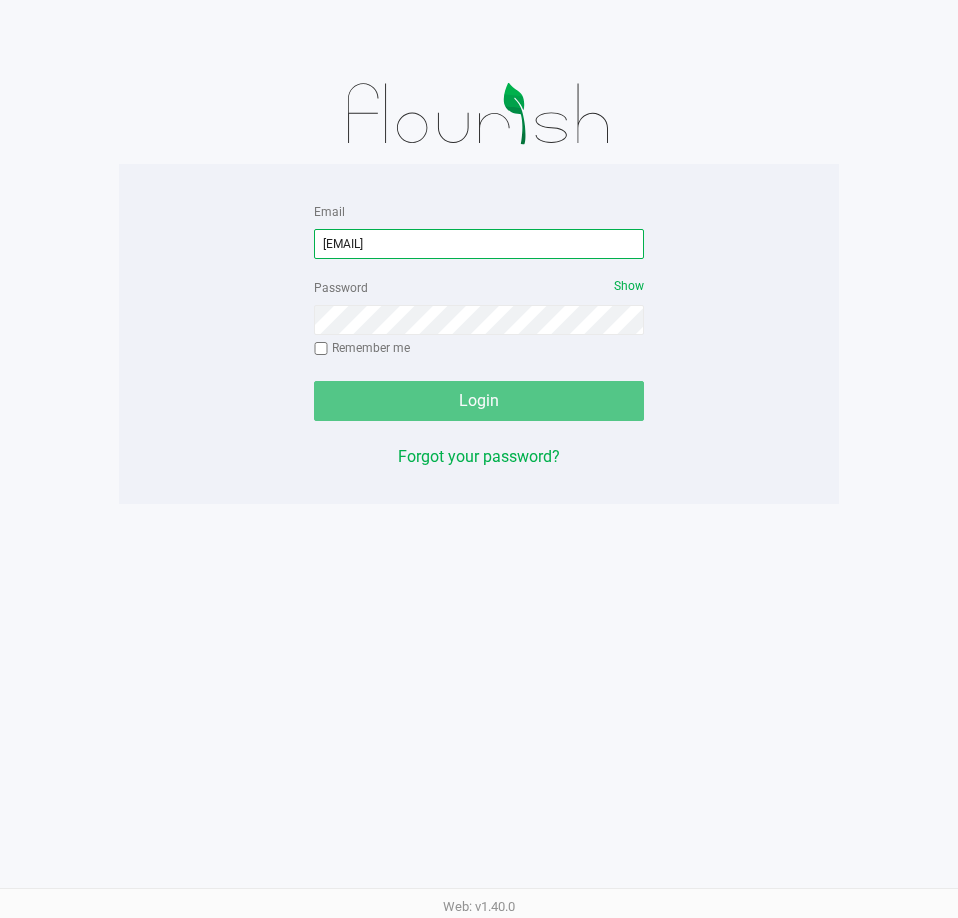 type on "[EMAIL]" 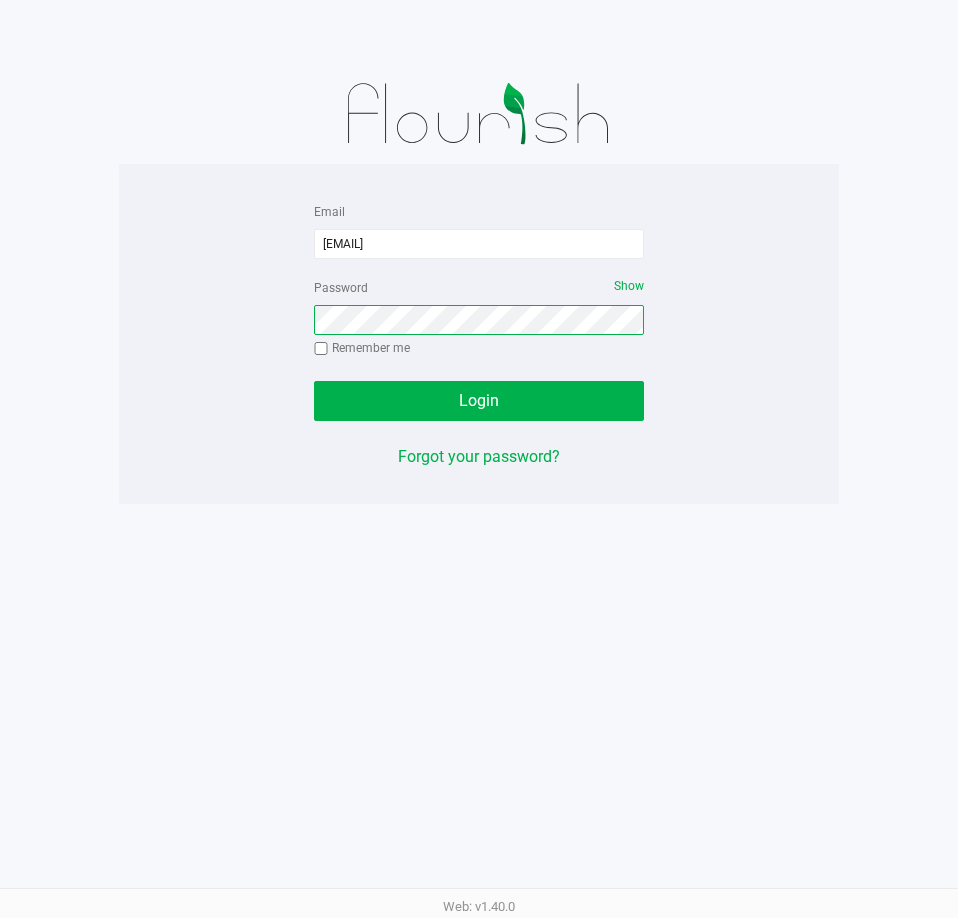 click on "Login" 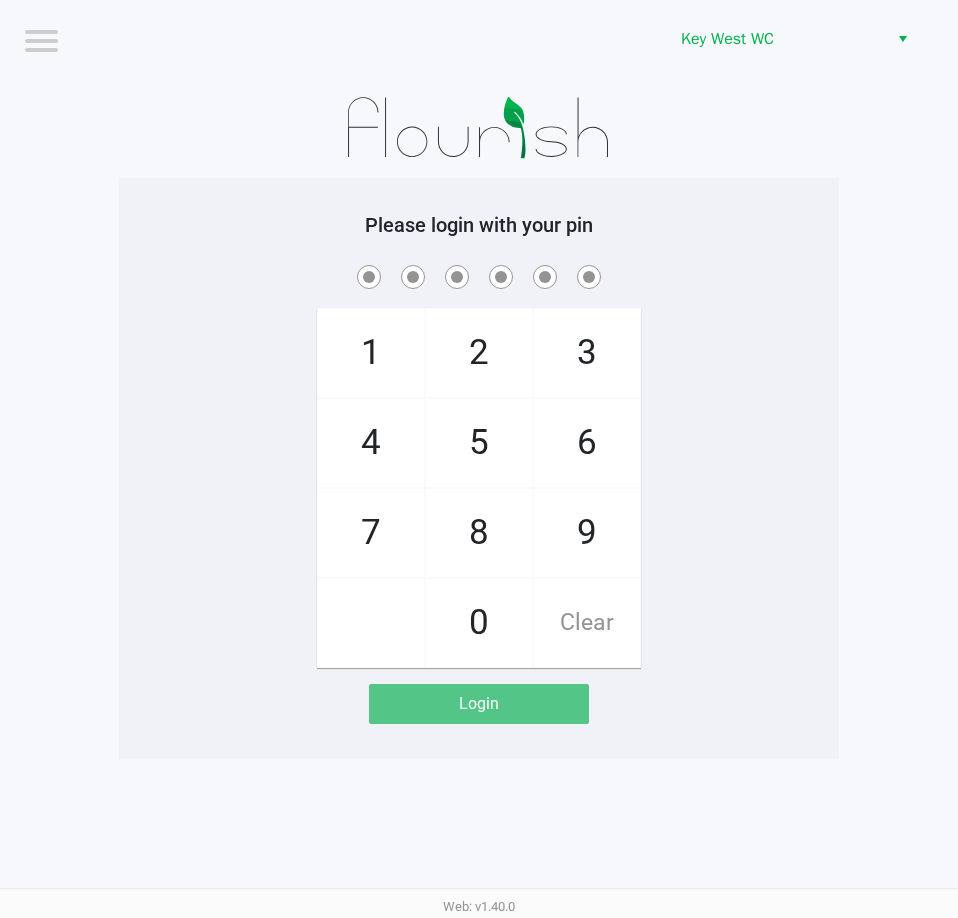 click on "1   4   7       2   5   8   0   3   6   9   Clear" 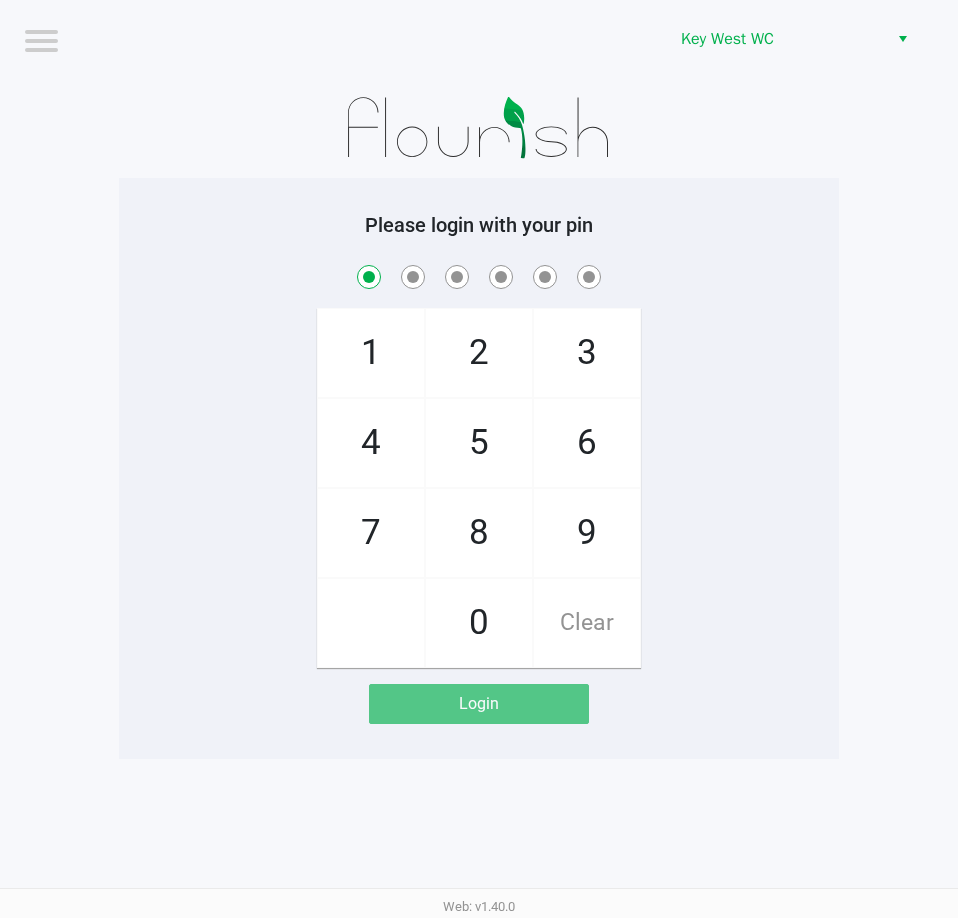 checkbox on "true" 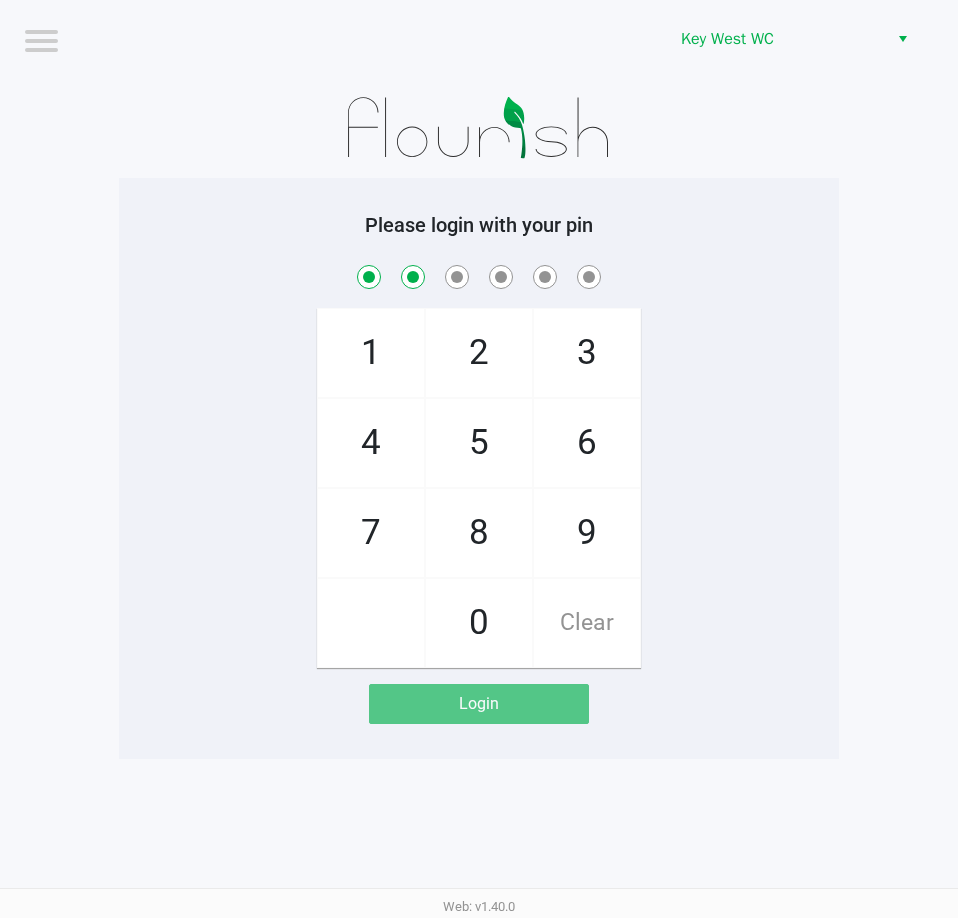 checkbox on "true" 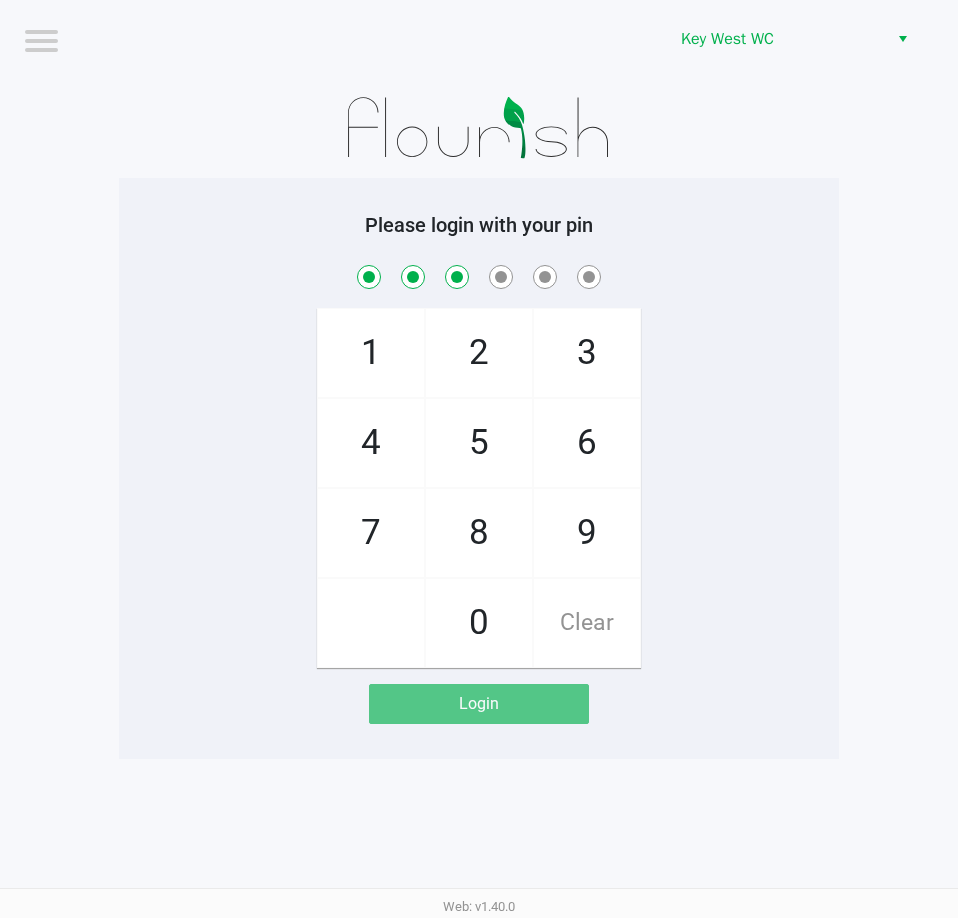 checkbox on "true" 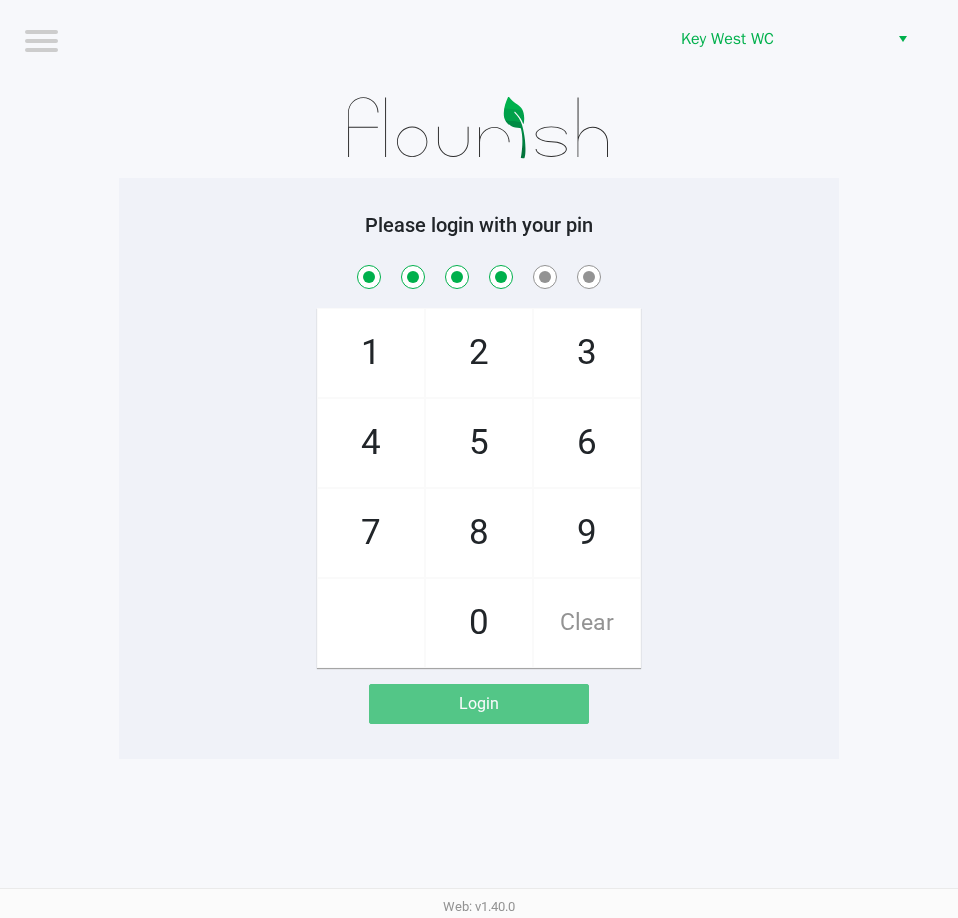 checkbox on "true" 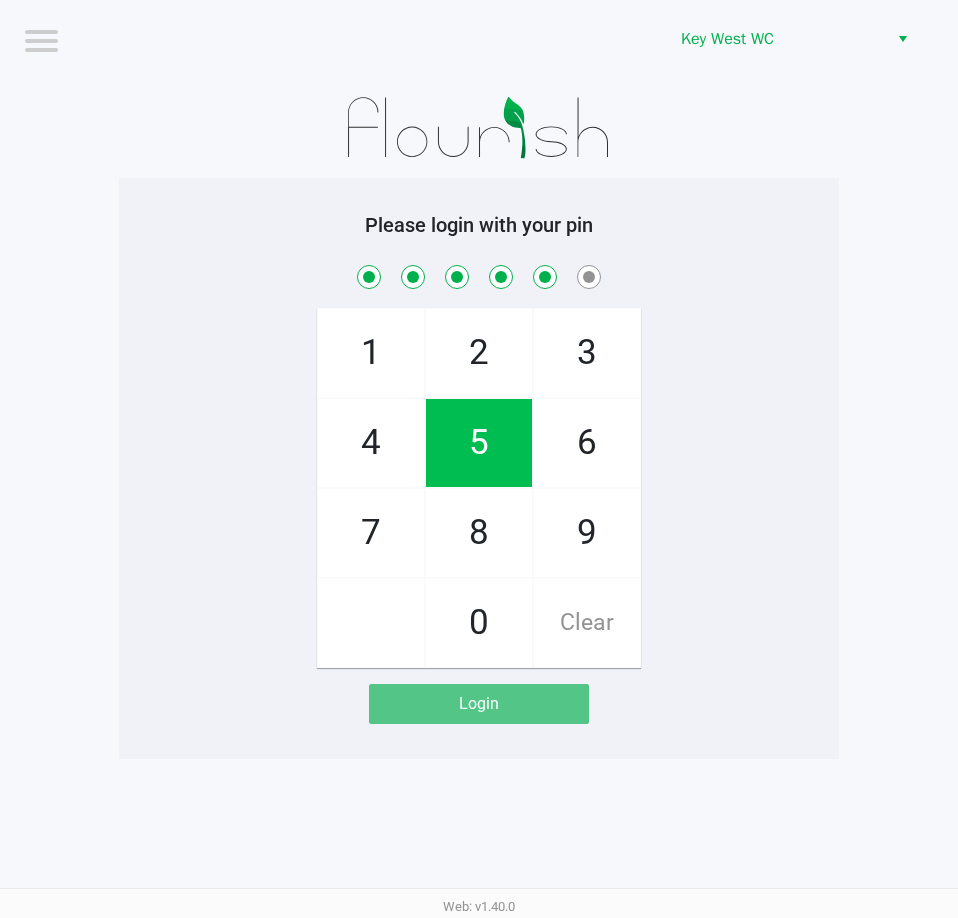 checkbox on "true" 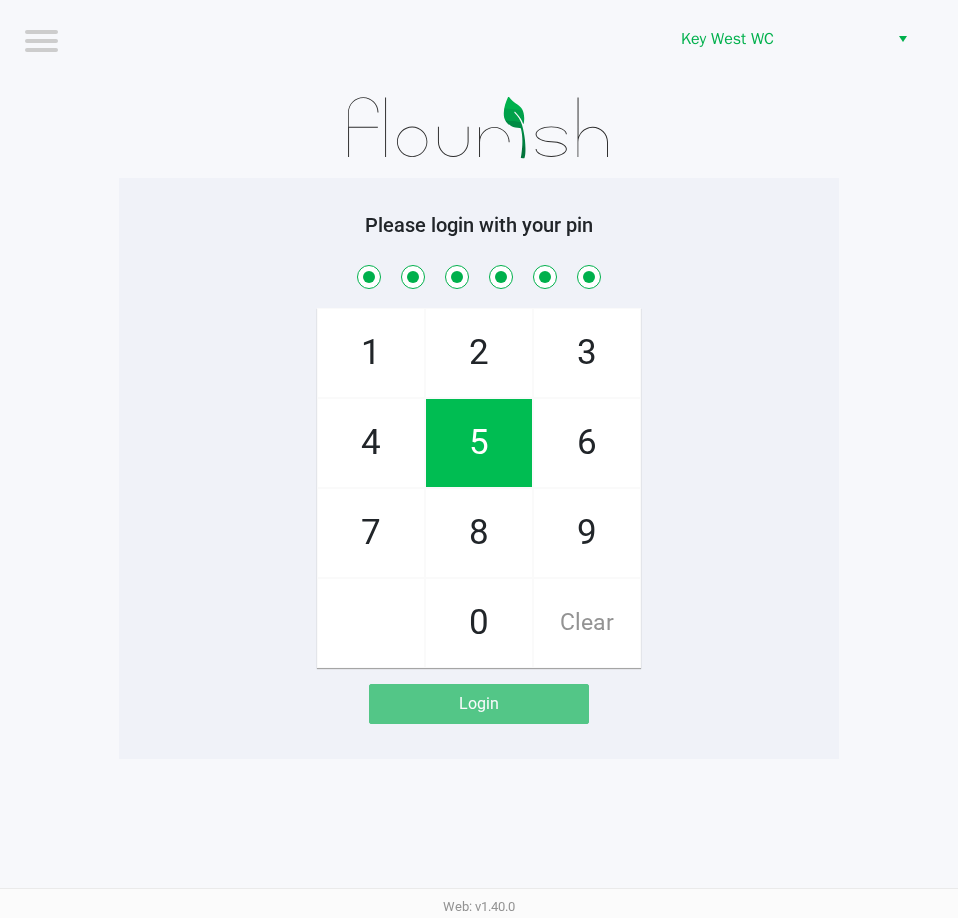 checkbox on "true" 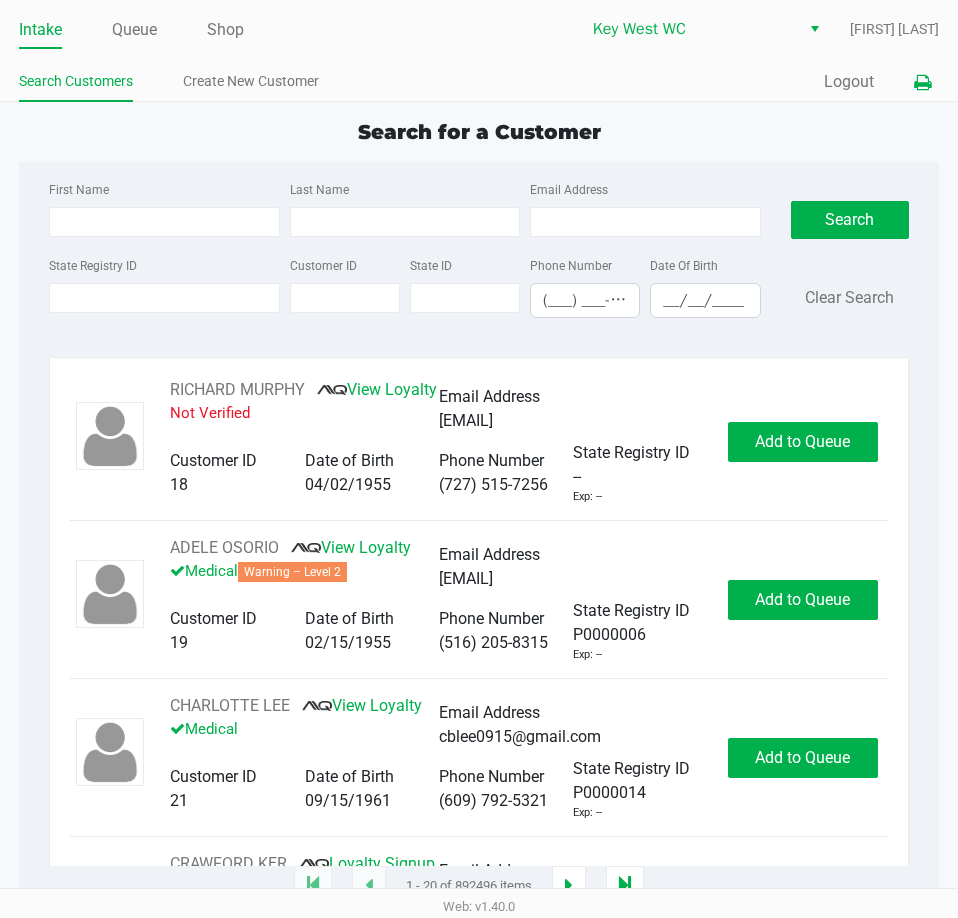 click 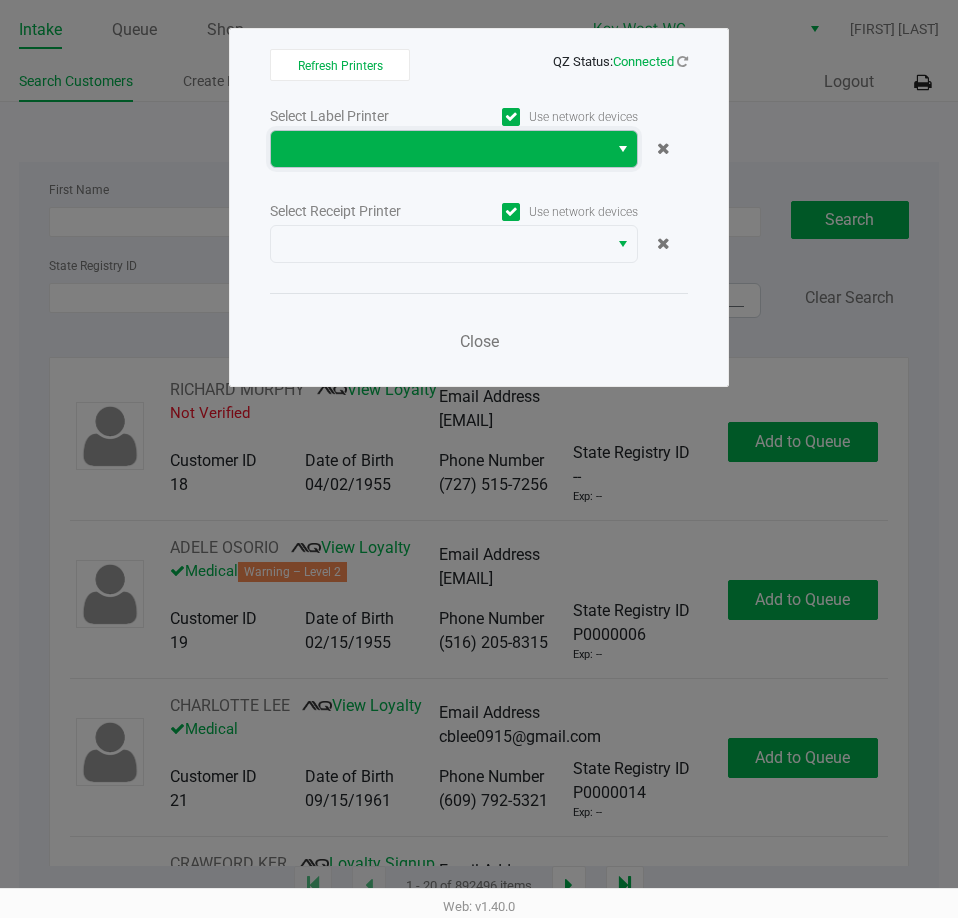 click at bounding box center (439, 149) 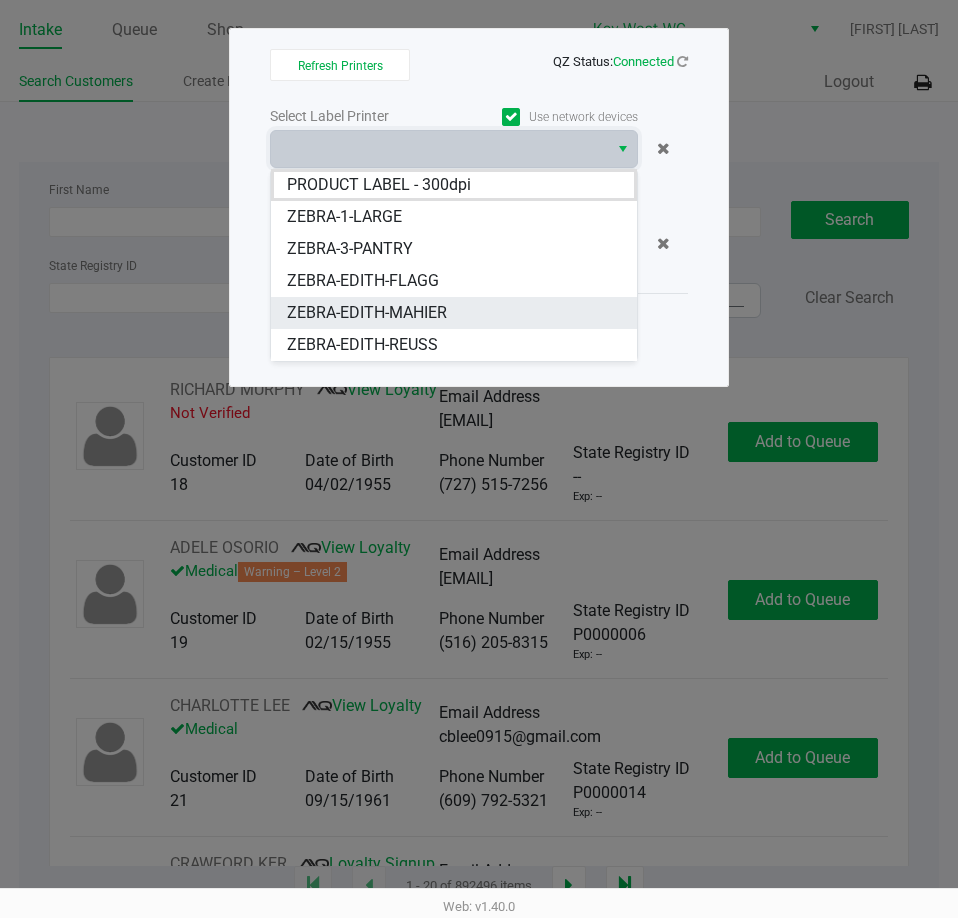 click on "ZEBRA-EDITH-MAHIER" at bounding box center [367, 313] 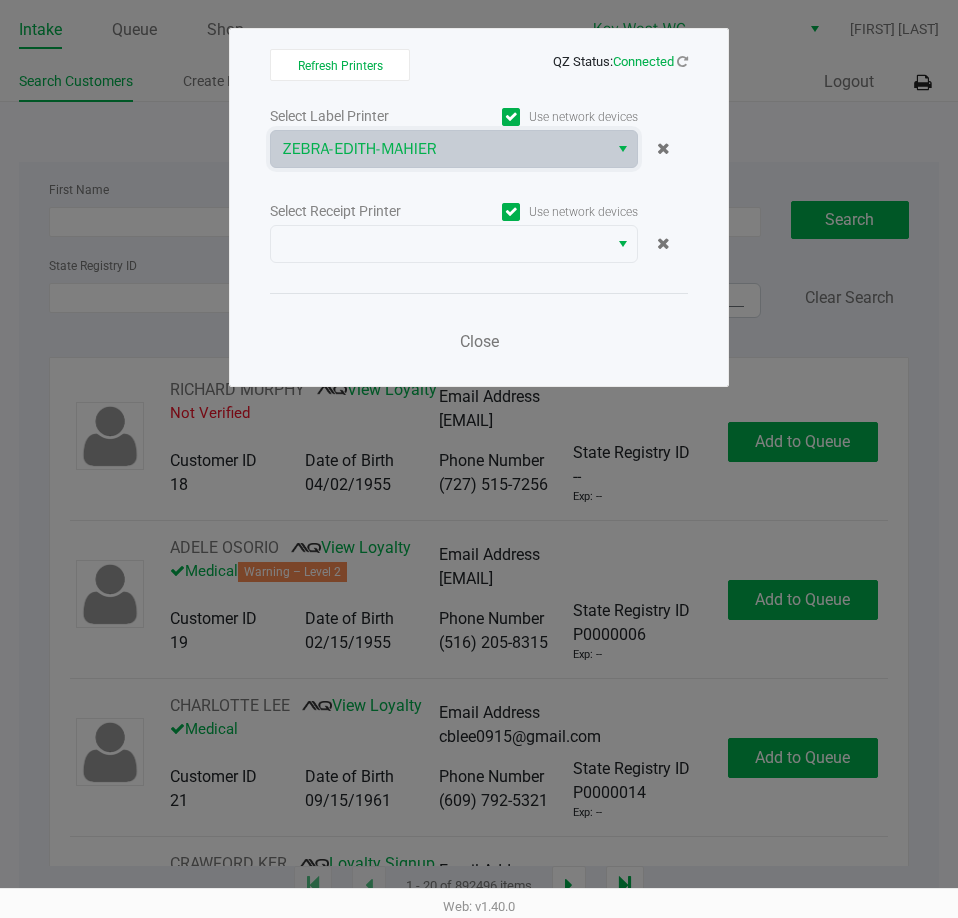click on "Refresh Printers   QZ Status:   Connected   Select Label Printer   Use network devices  ZEBRA-EDITH-MAHIER  Select Receipt Printer   Use network devices   Close" 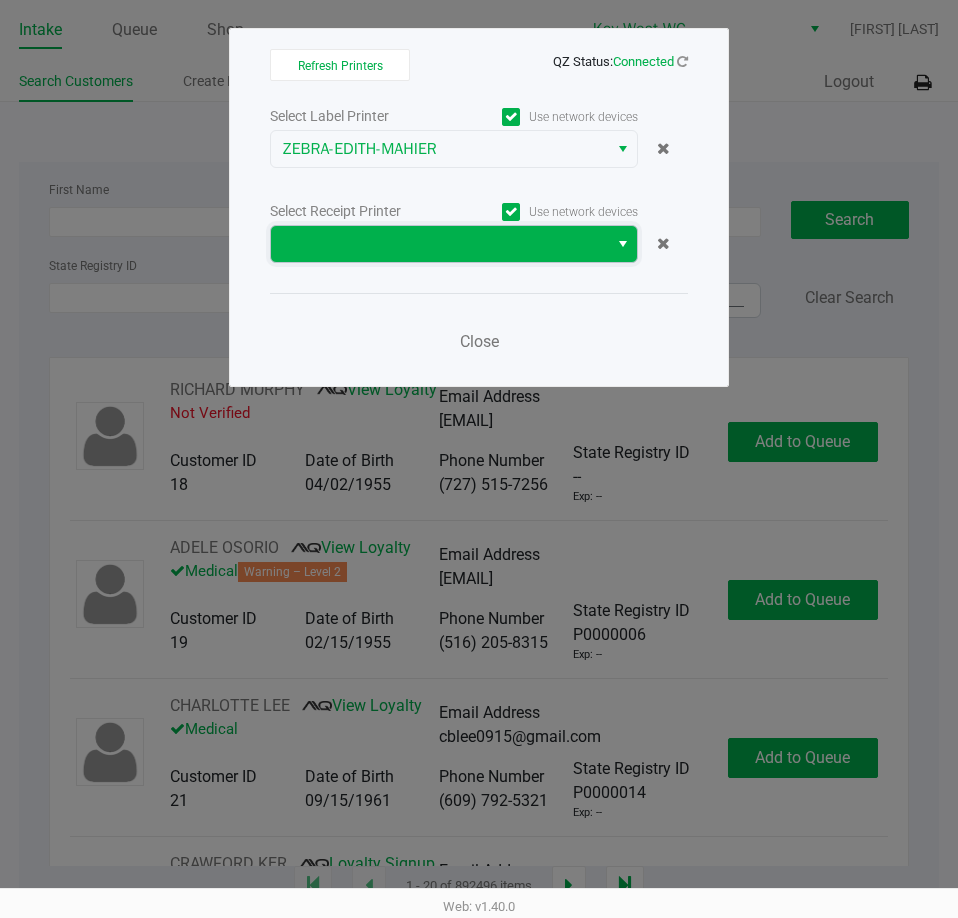 click at bounding box center (439, 244) 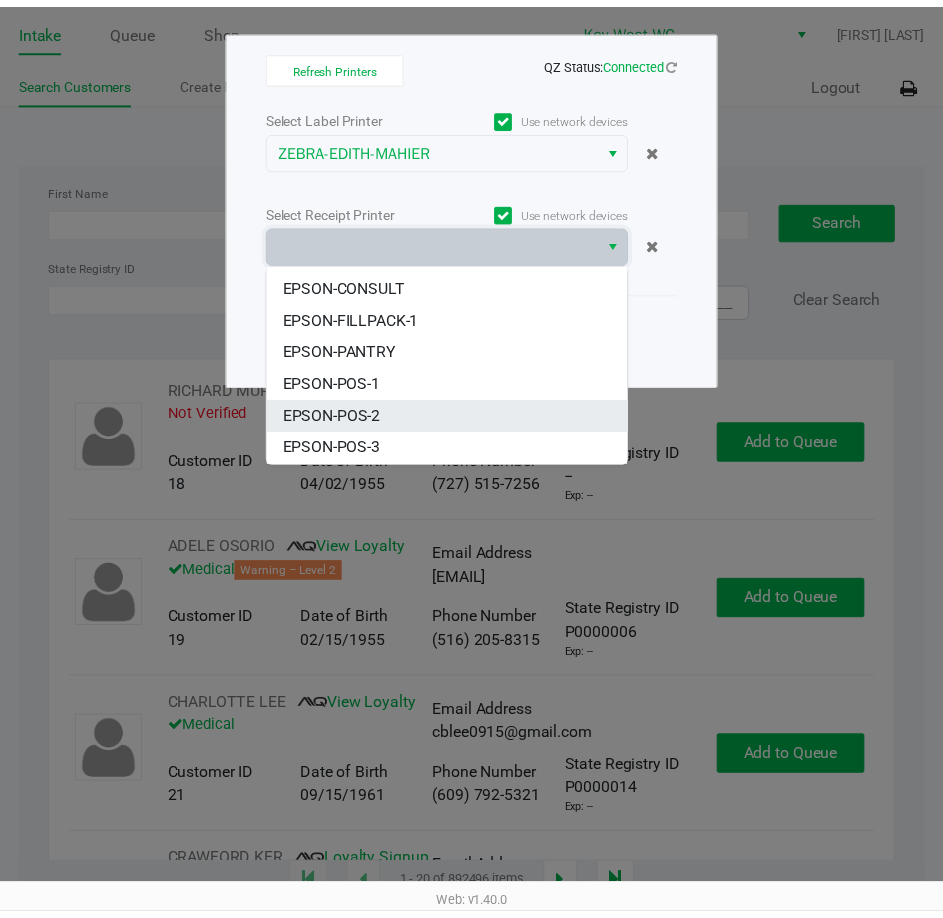 scroll, scrollTop: 88, scrollLeft: 0, axis: vertical 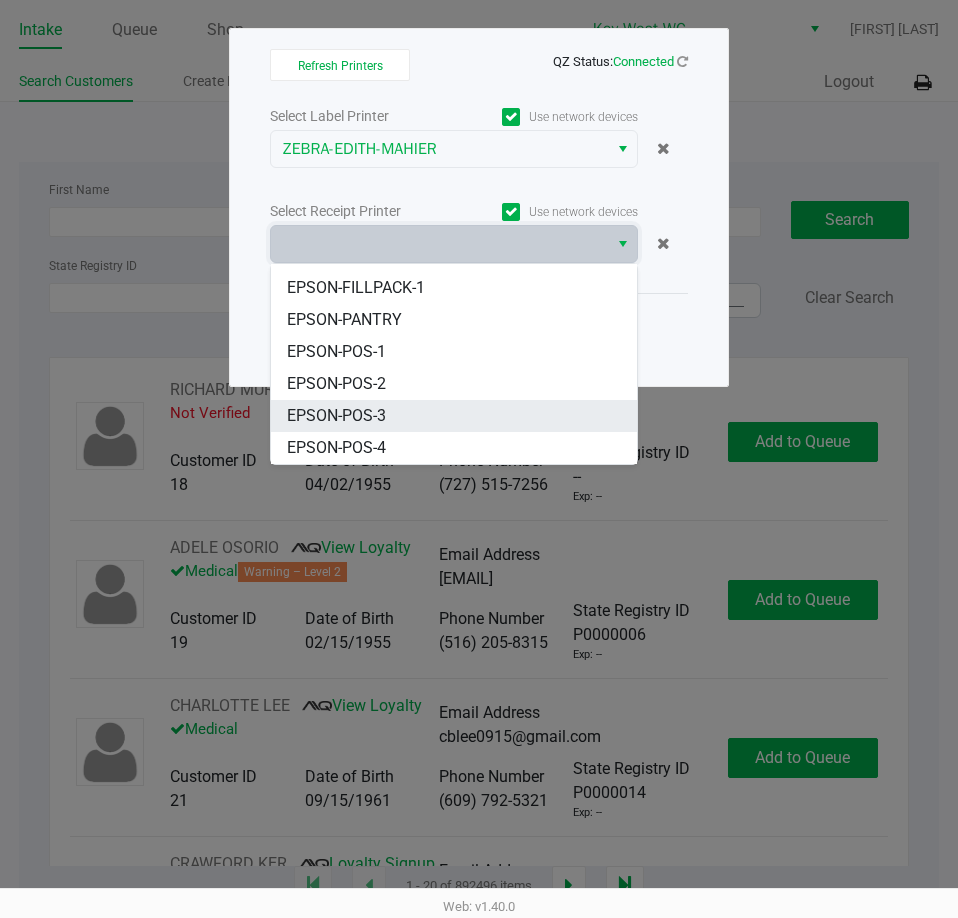 click on "EPSON-POS-3" at bounding box center (454, 416) 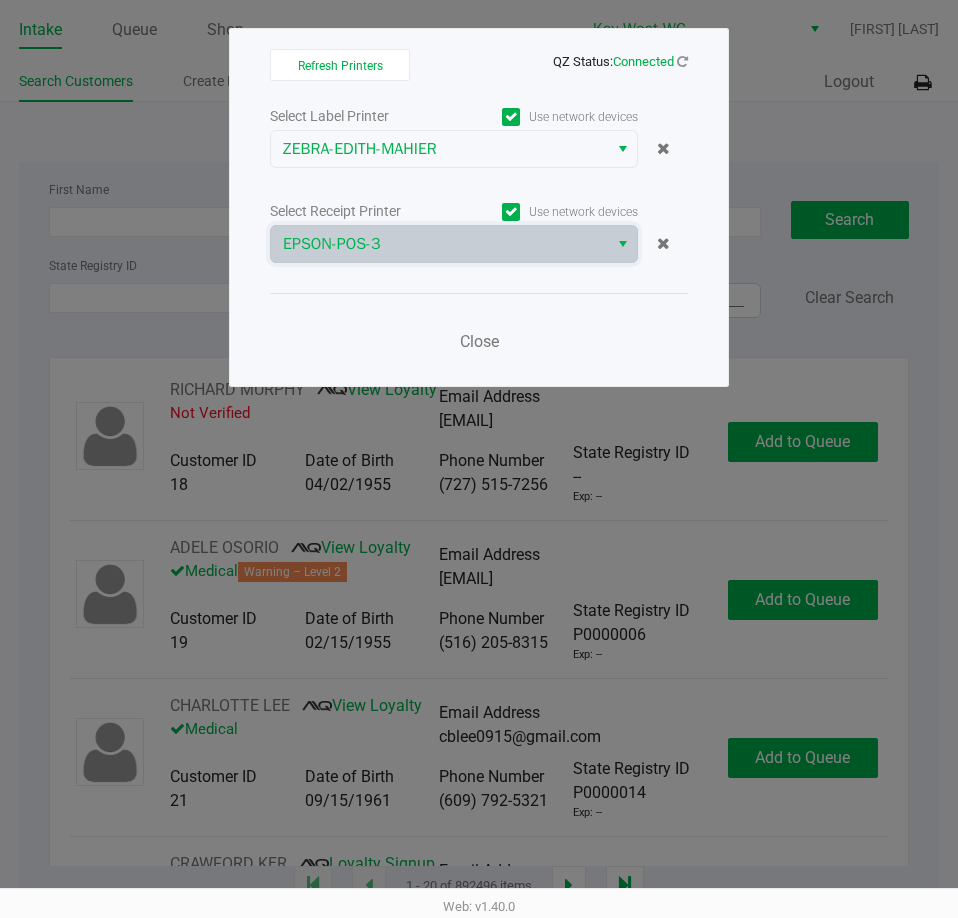 click on "Close" 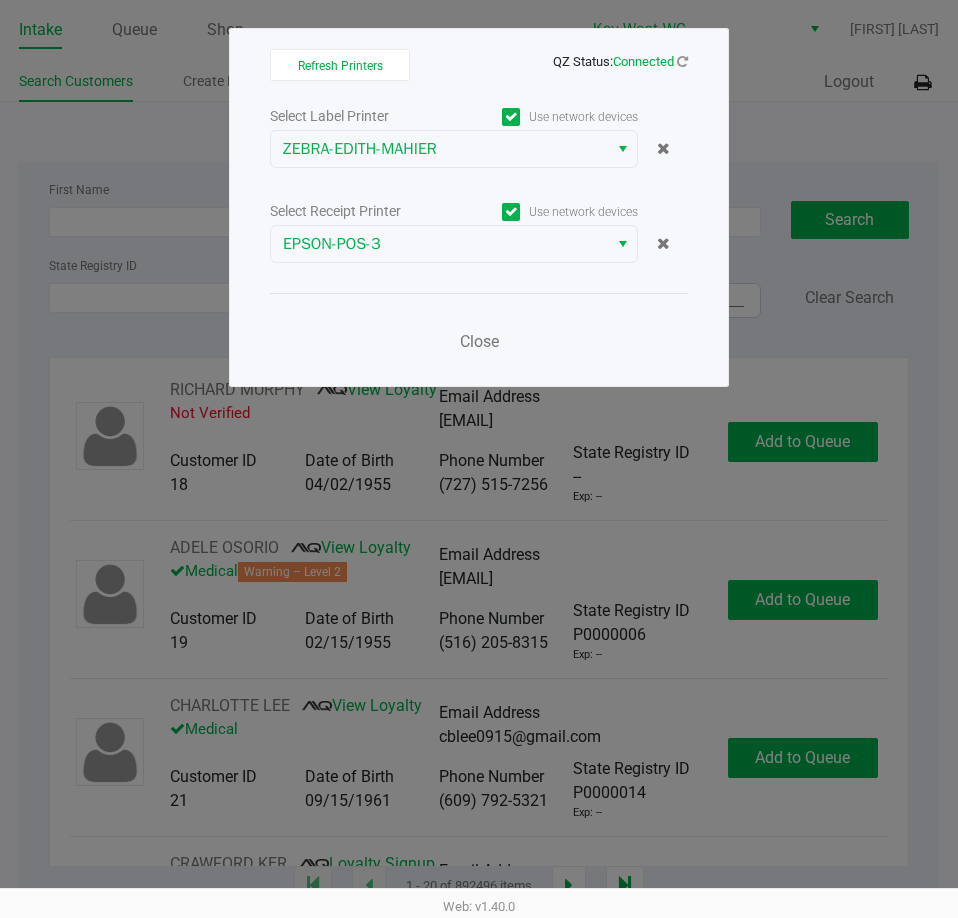 click on "Close" 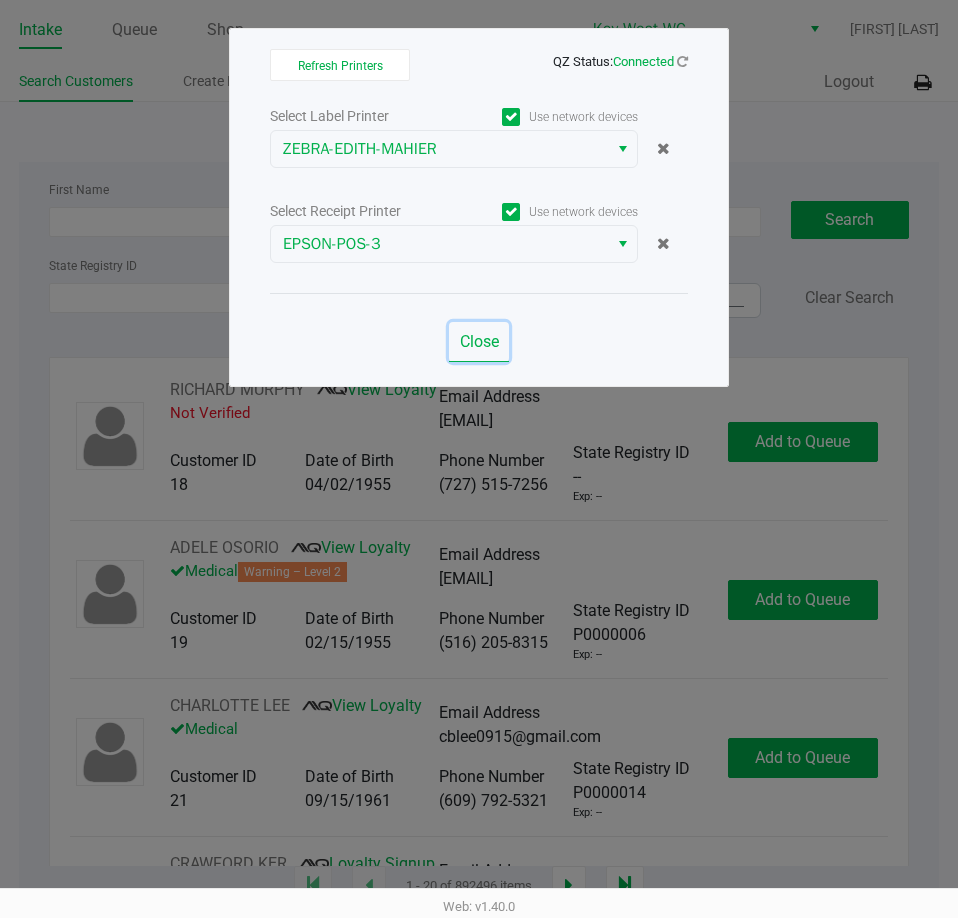 click on "Close" 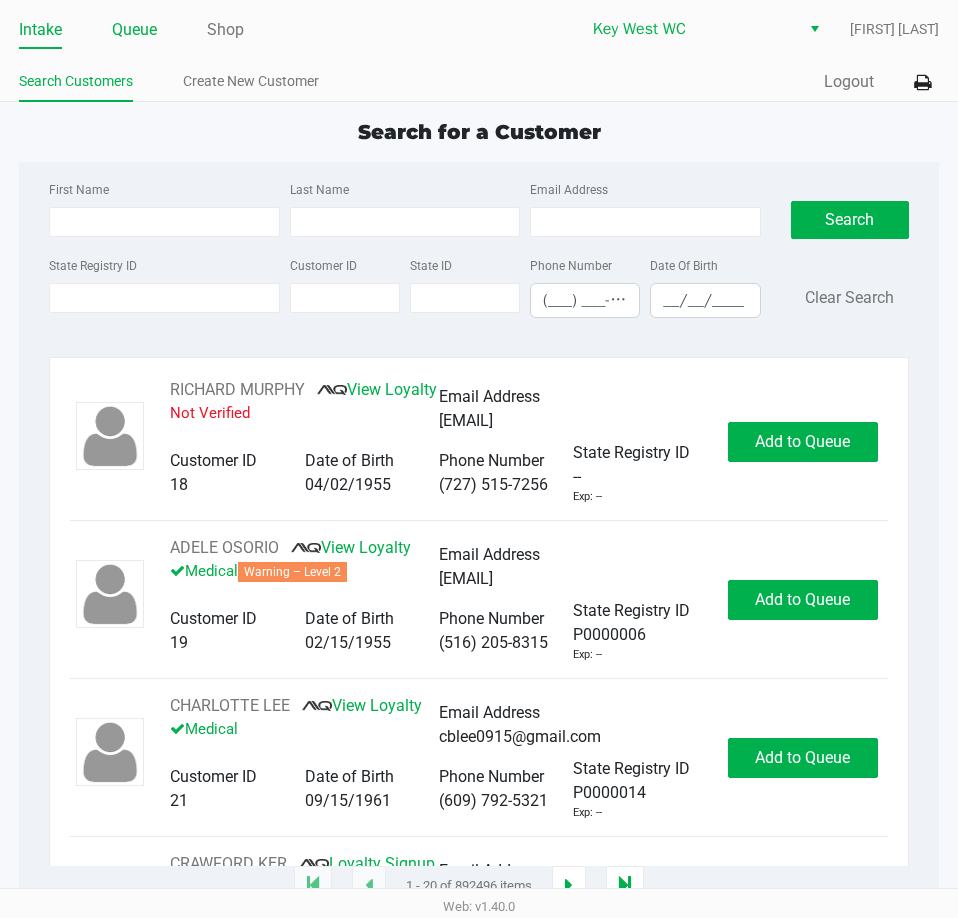 click on "Queue" 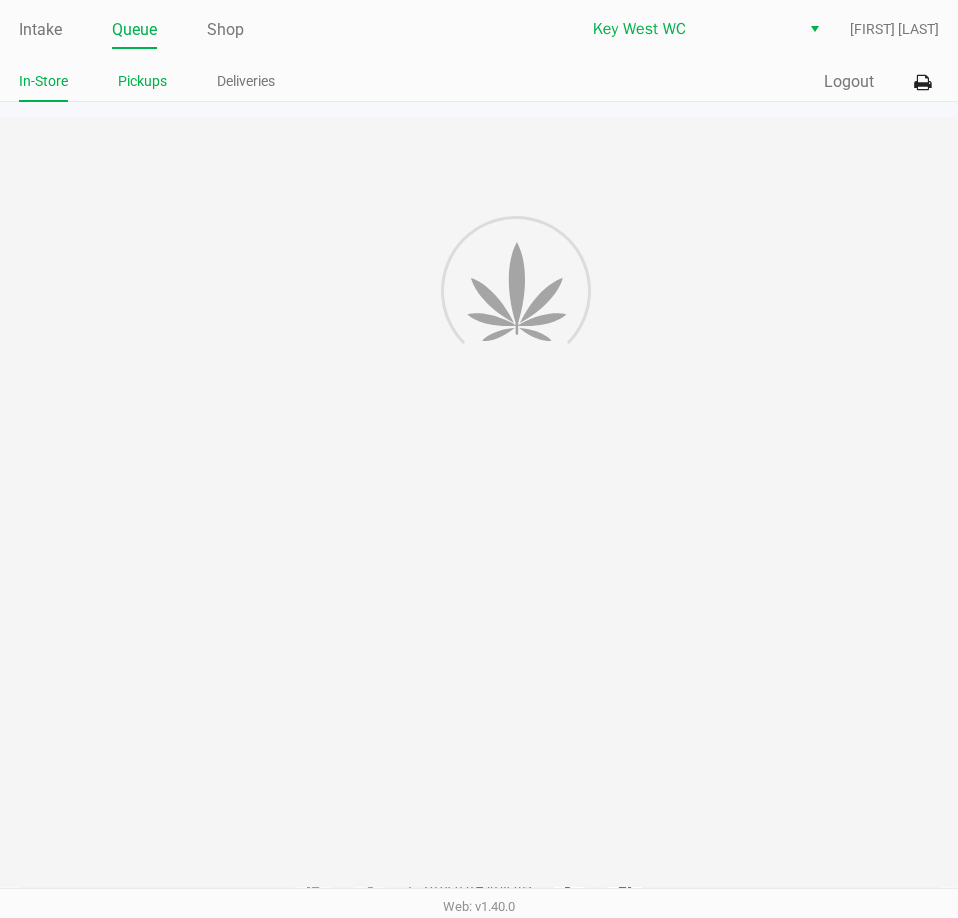 click on "Pickups" 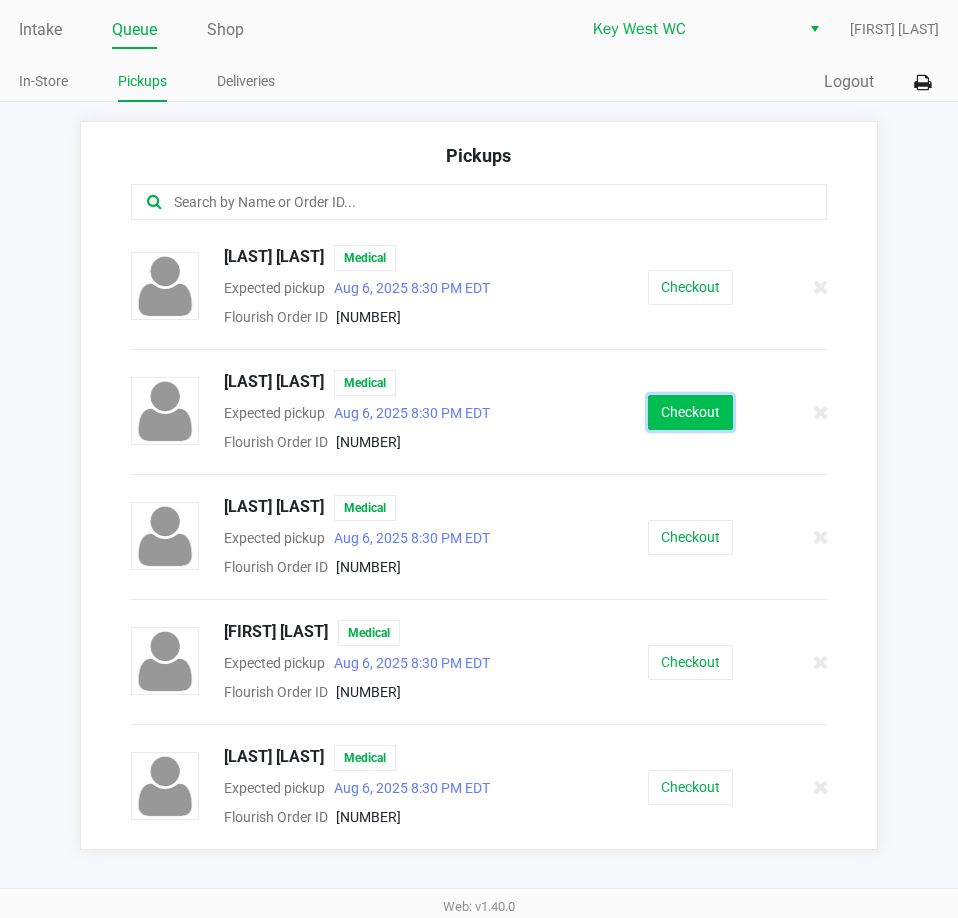click on "Checkout" 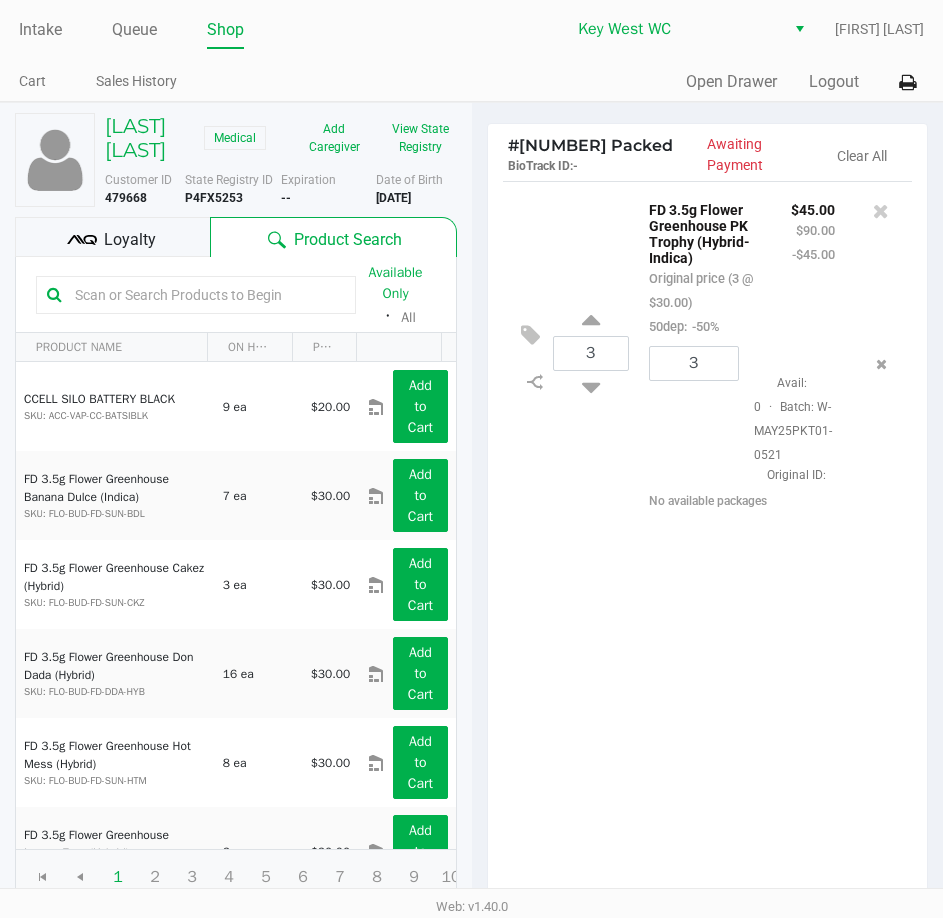 scroll, scrollTop: 254, scrollLeft: 0, axis: vertical 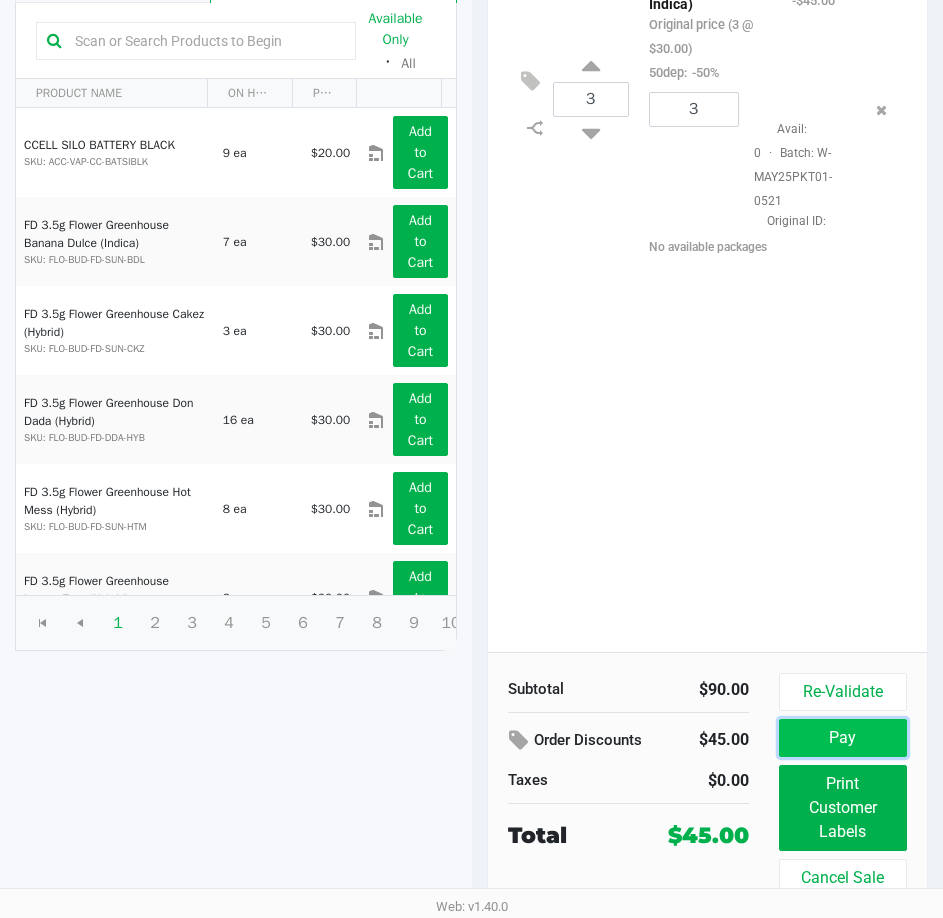 click on "Pay" 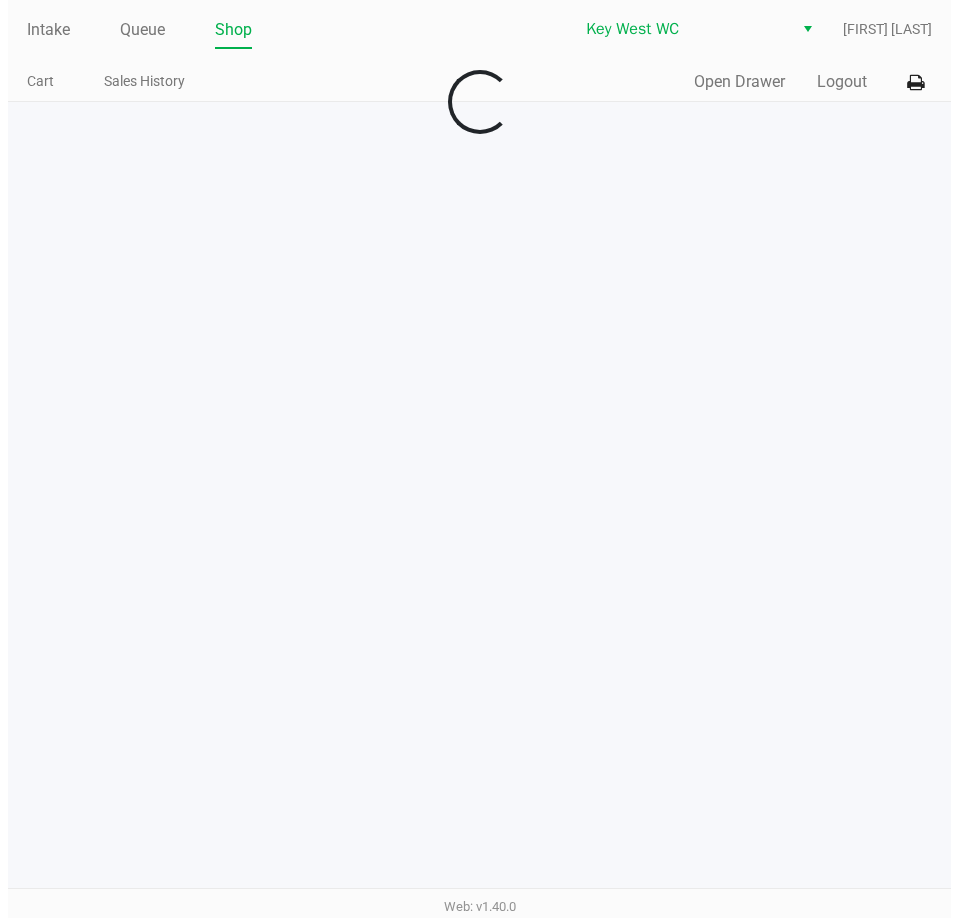 scroll, scrollTop: 0, scrollLeft: 0, axis: both 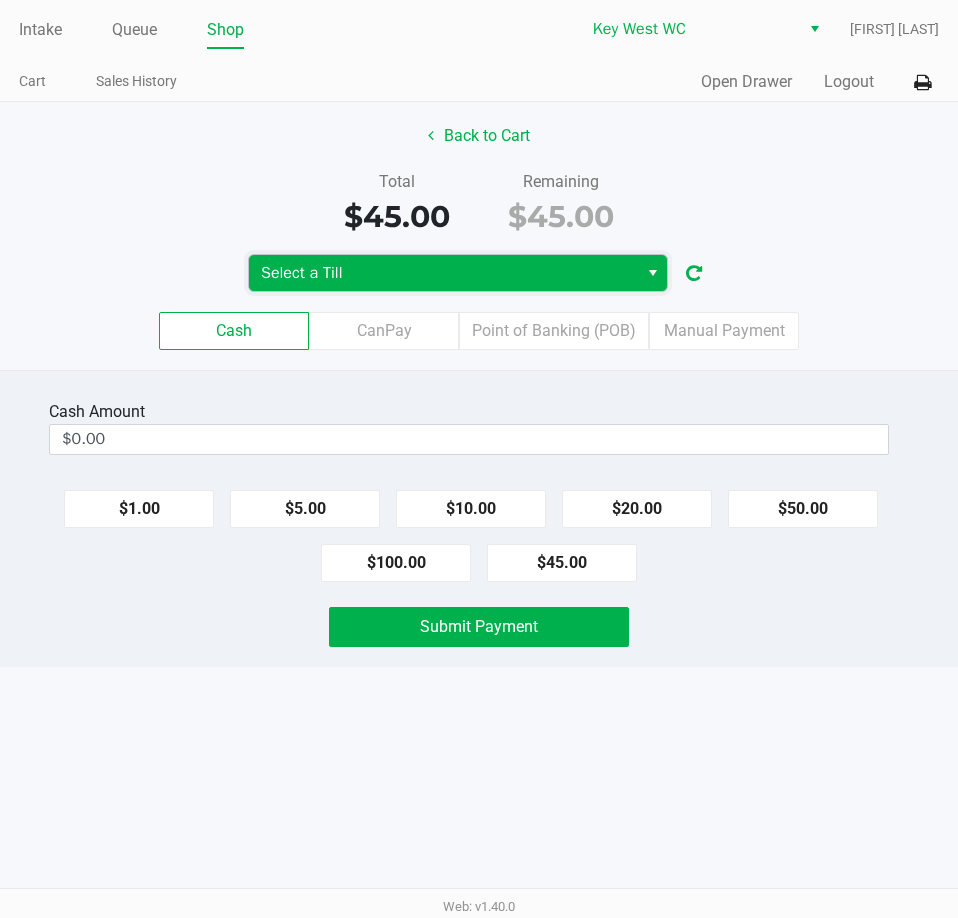 click on "Select a Till" at bounding box center [443, 273] 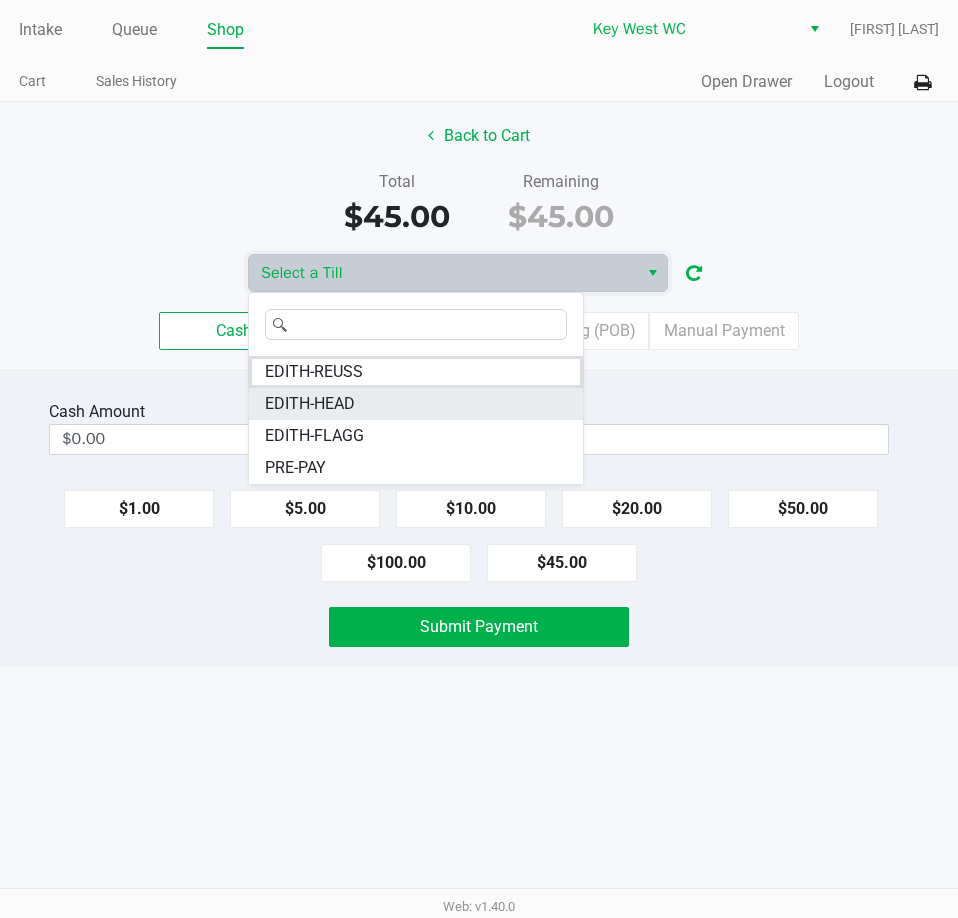 click on "EDITH-HEAD" at bounding box center [310, 404] 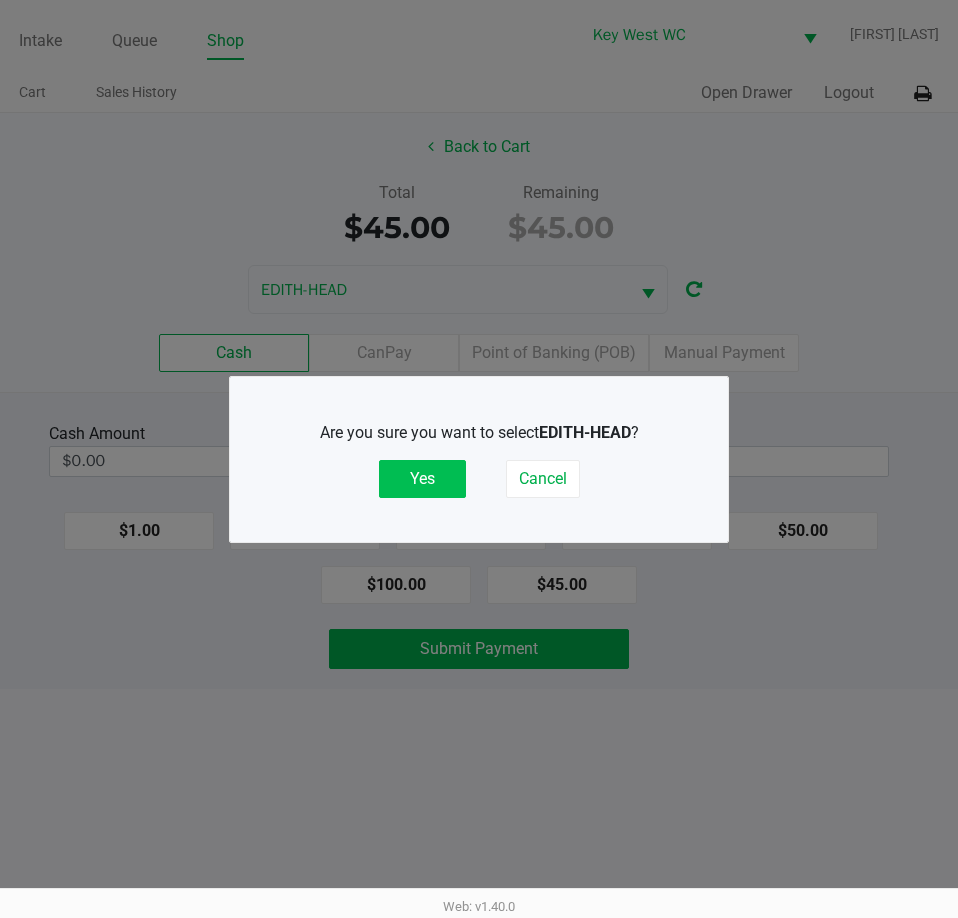 click on "Yes" 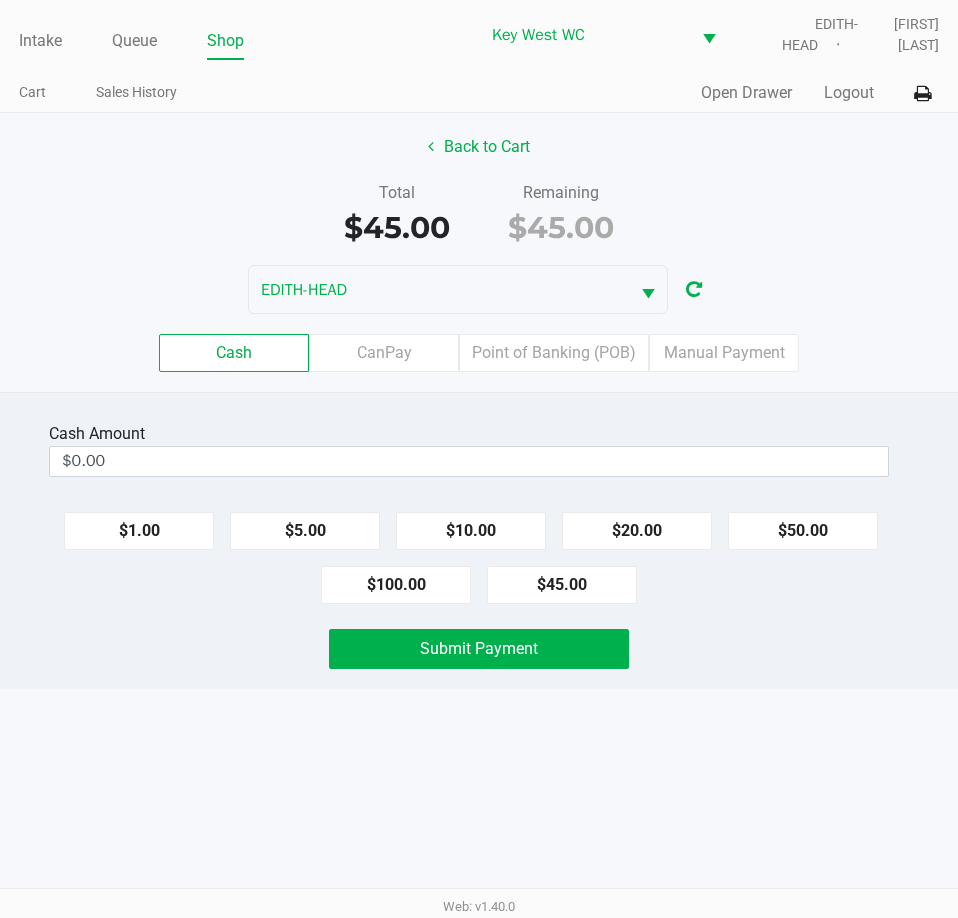 click on "EDITH-HEAD" 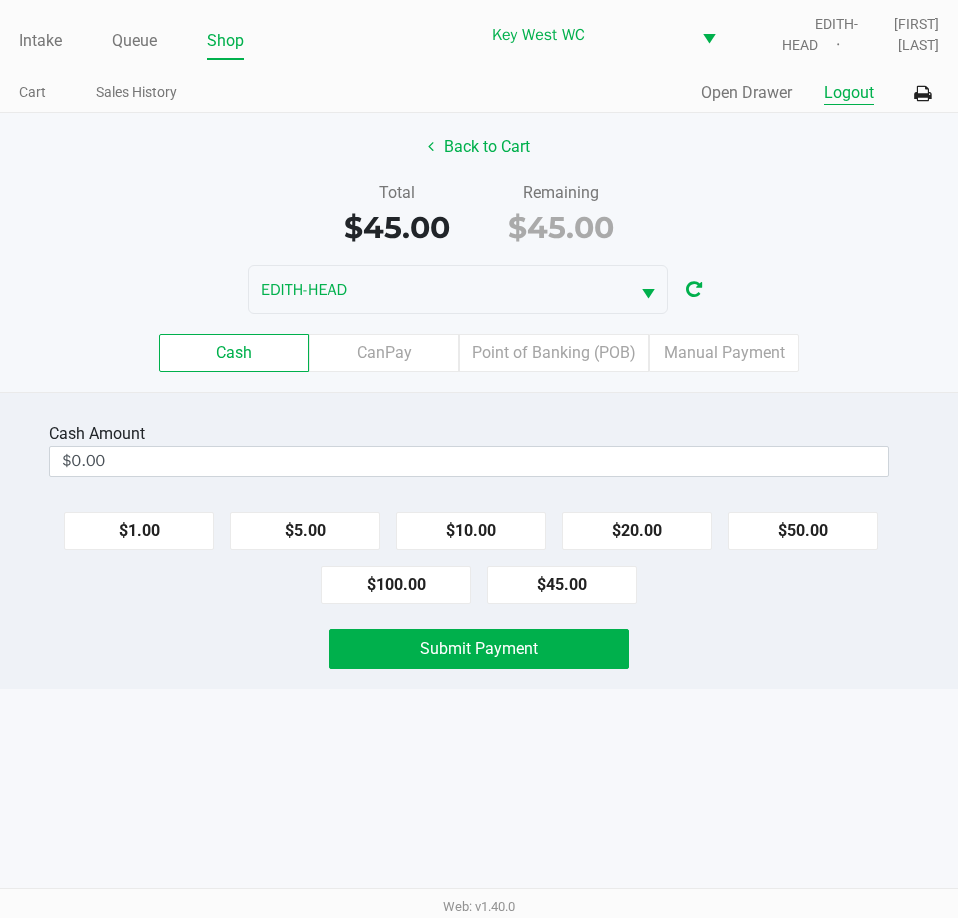click on "Logout" 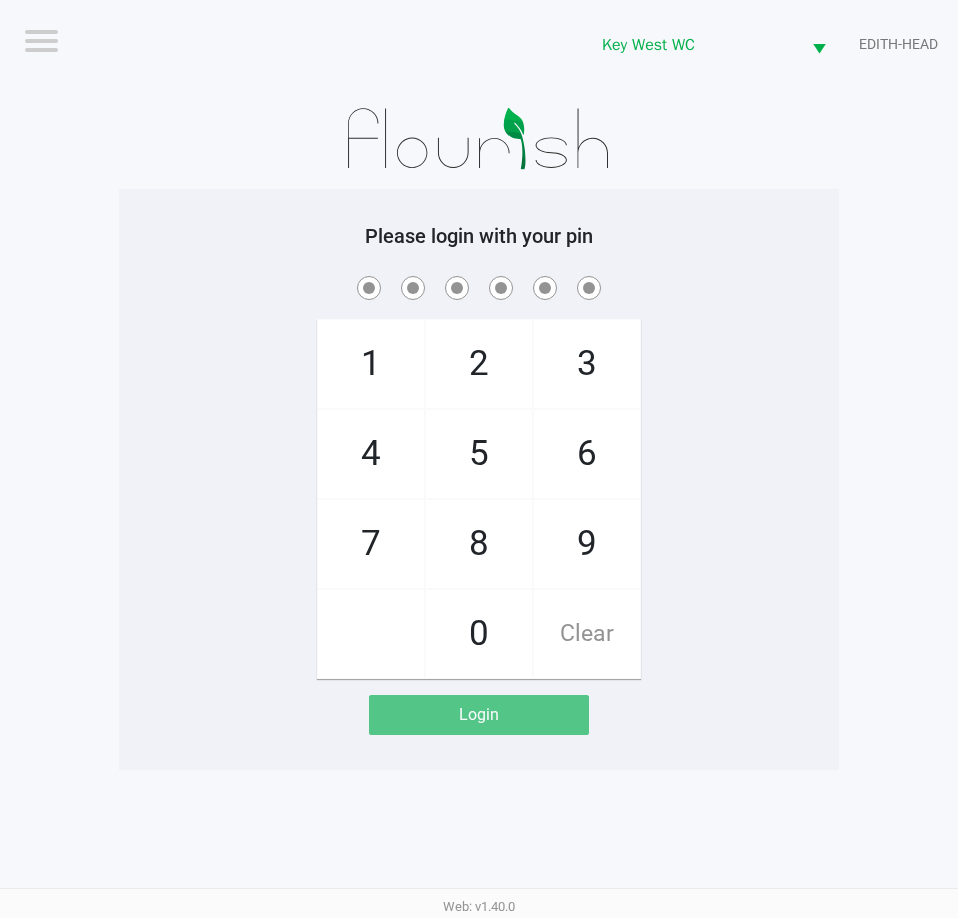 click on "Logout  Key West WC  [NAME]  Please login with your pin  1   4   7       2   5   8   0   3   6   9   Clear   Login" 